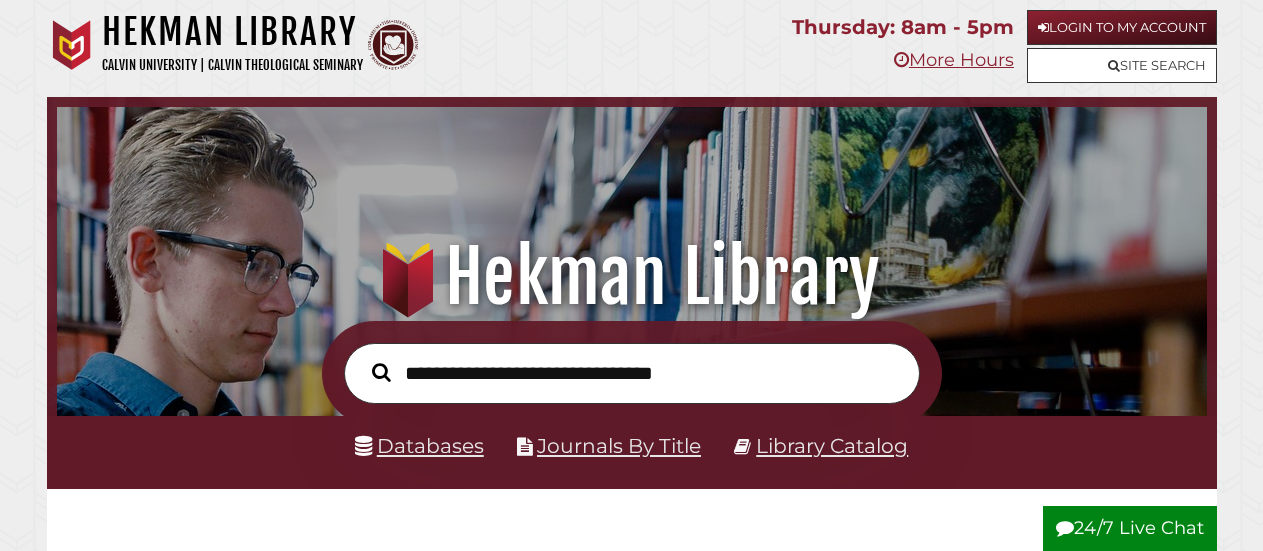 scroll, scrollTop: 480, scrollLeft: 0, axis: vertical 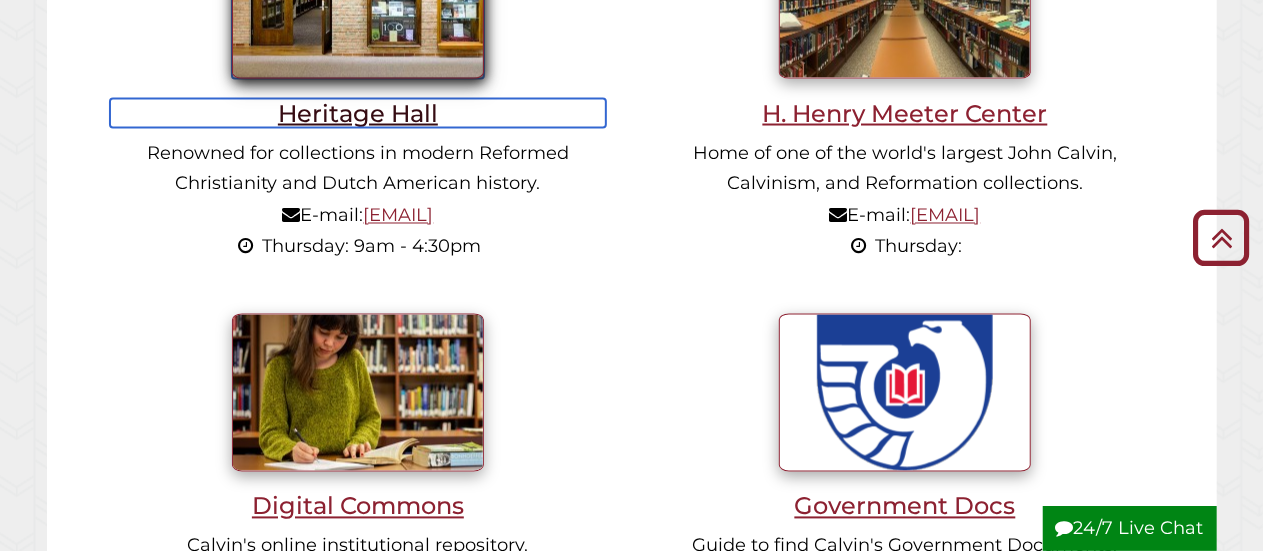 click on "Heritage Hall" at bounding box center [358, 113] 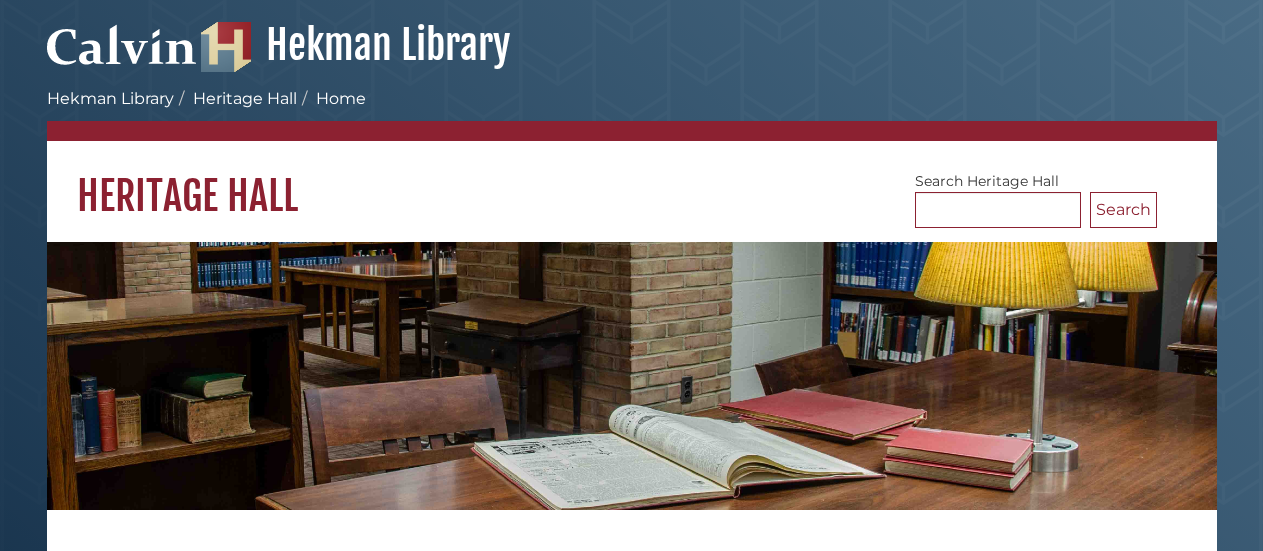 scroll, scrollTop: 0, scrollLeft: 0, axis: both 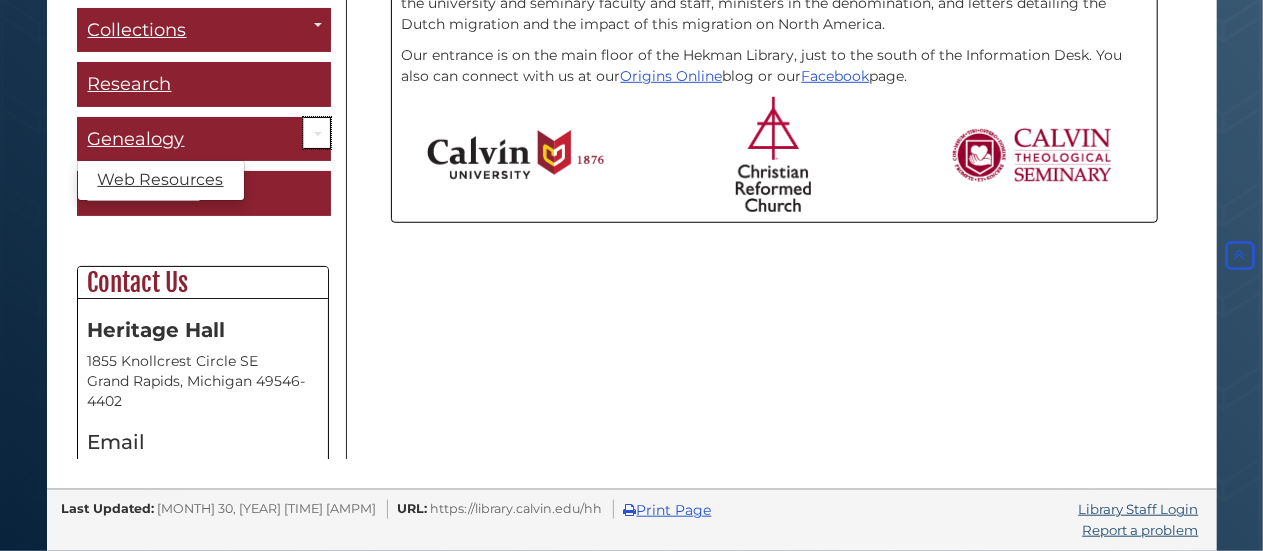 click on "Toggle Dropdown" at bounding box center [317, 133] 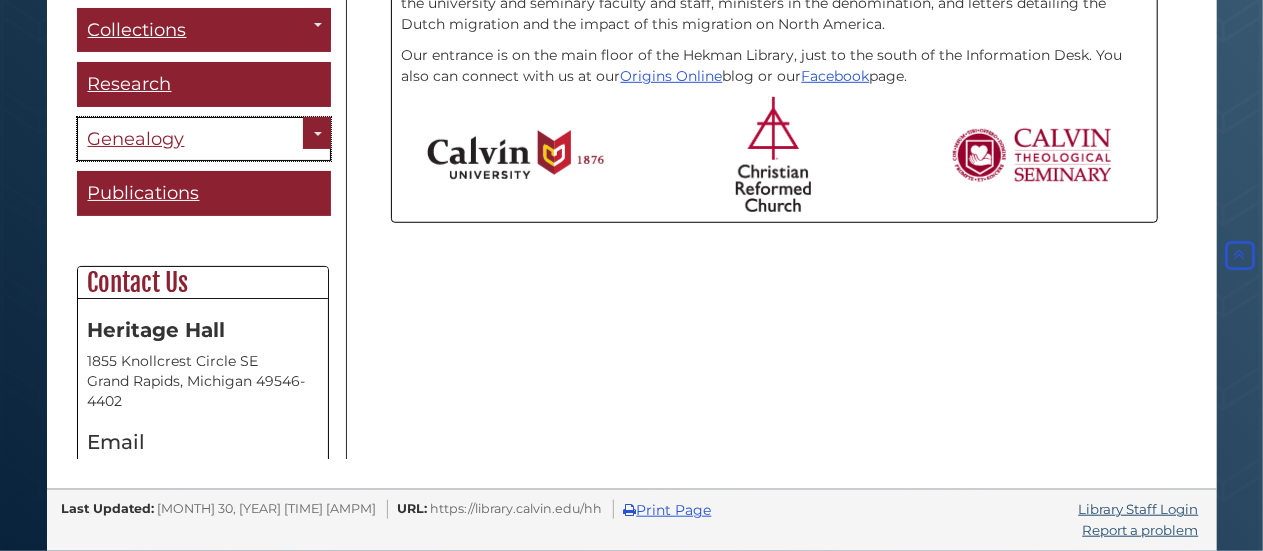 click on "Genealogy" at bounding box center [136, 139] 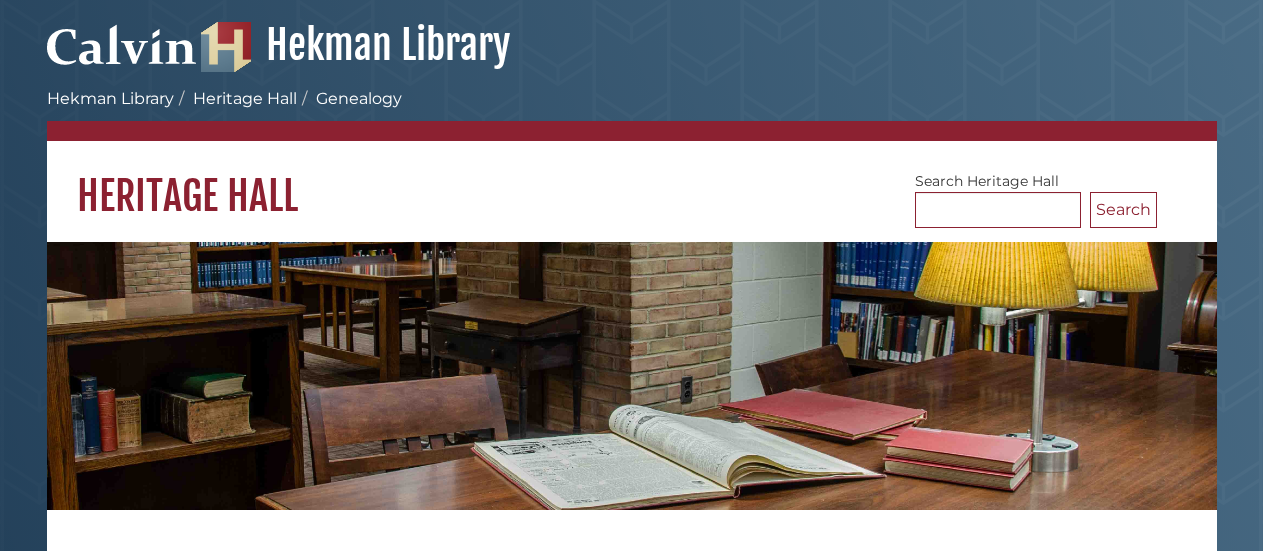 scroll, scrollTop: 0, scrollLeft: 0, axis: both 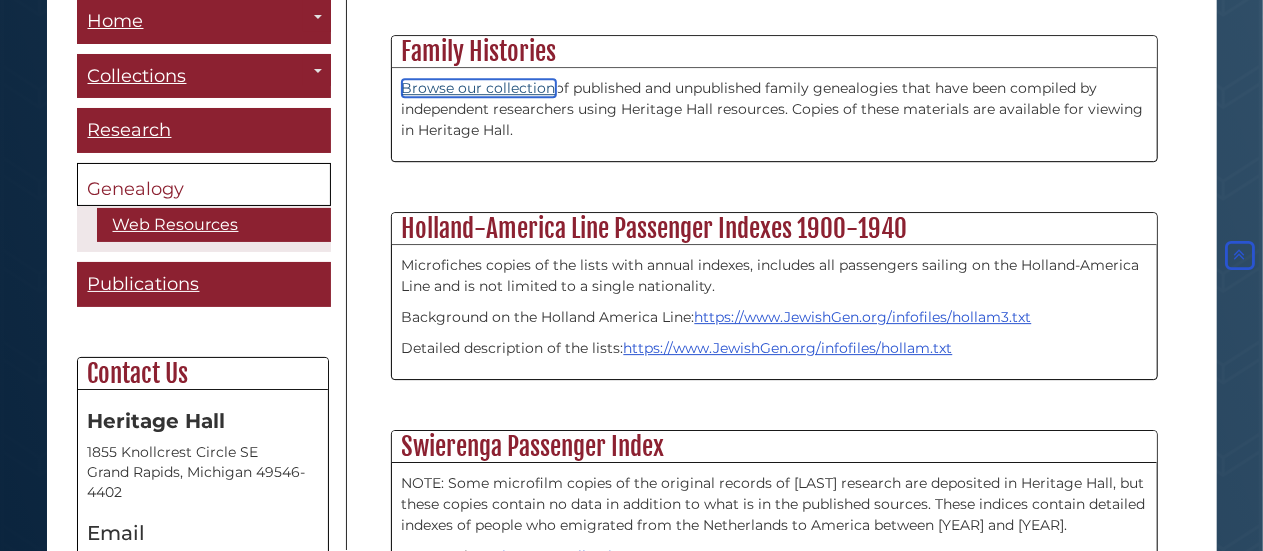 click on "Browse our collection" at bounding box center (479, 88) 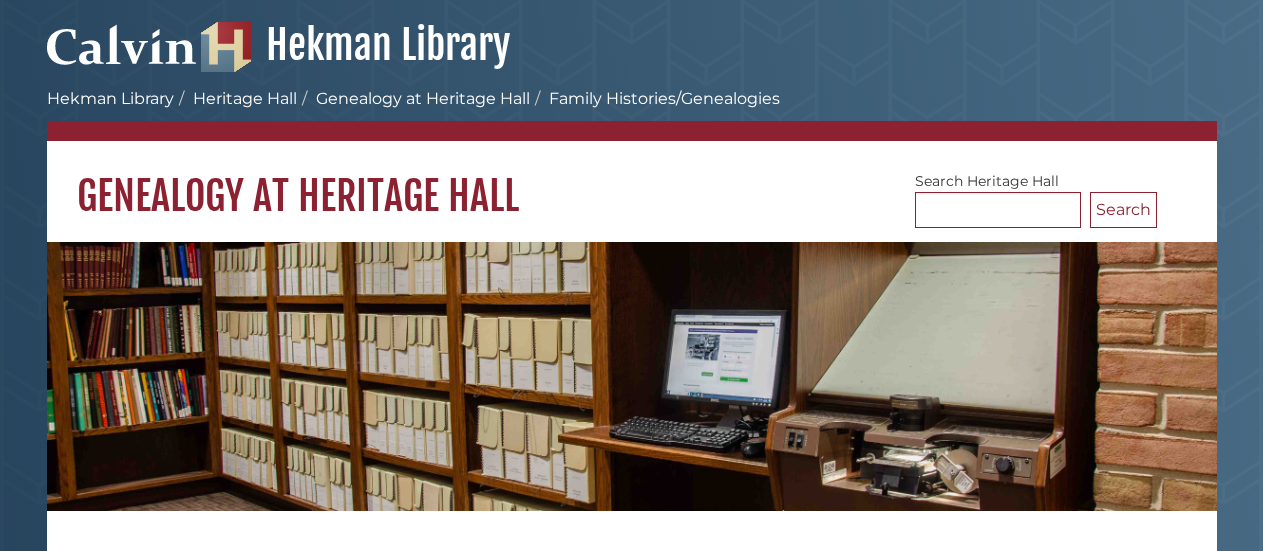 scroll, scrollTop: 0, scrollLeft: 0, axis: both 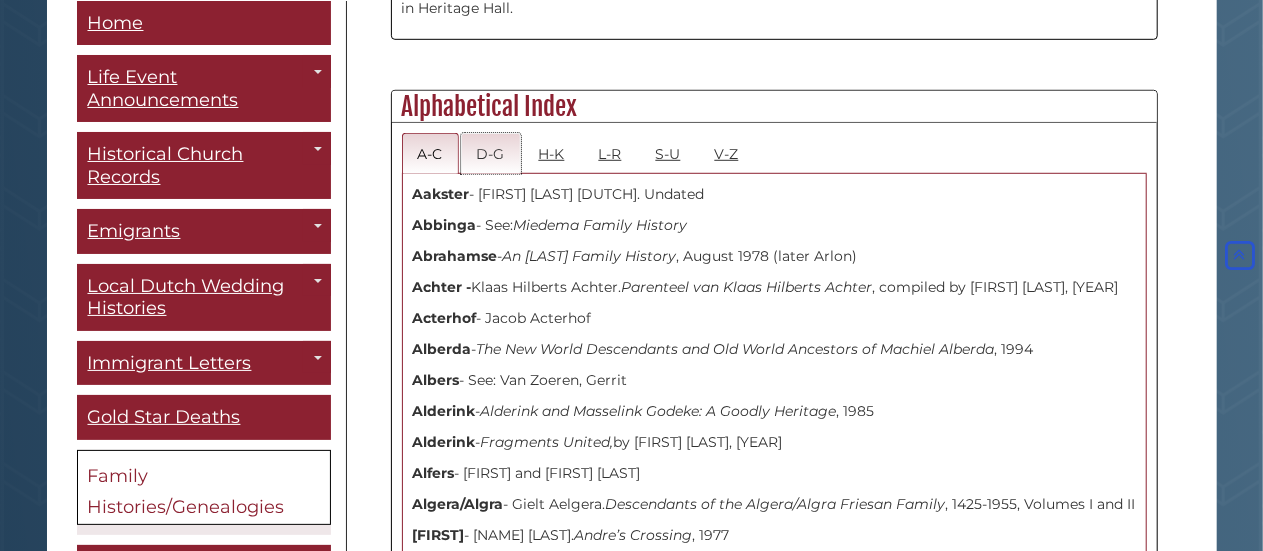 click on "D-G" at bounding box center (491, 153) 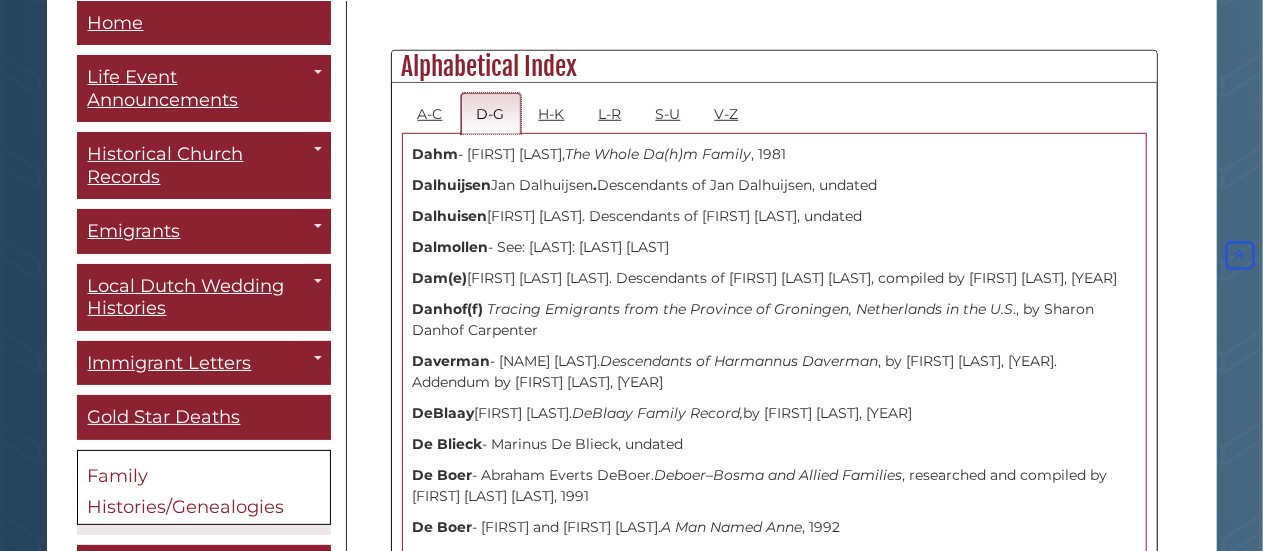 scroll, scrollTop: 842, scrollLeft: 0, axis: vertical 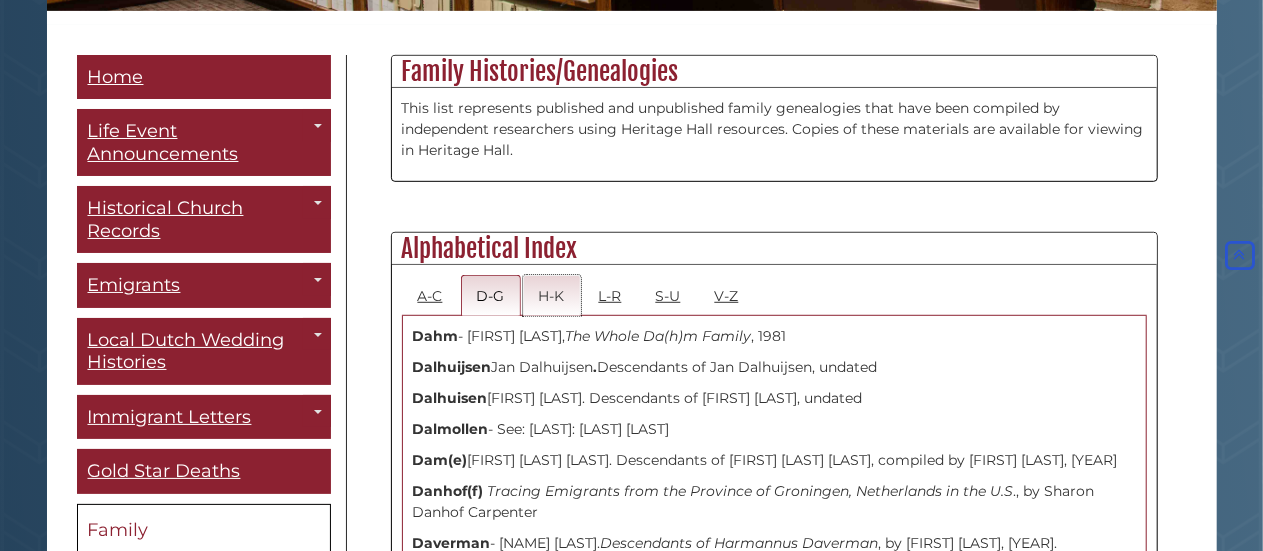 click on "H-K" at bounding box center [552, 295] 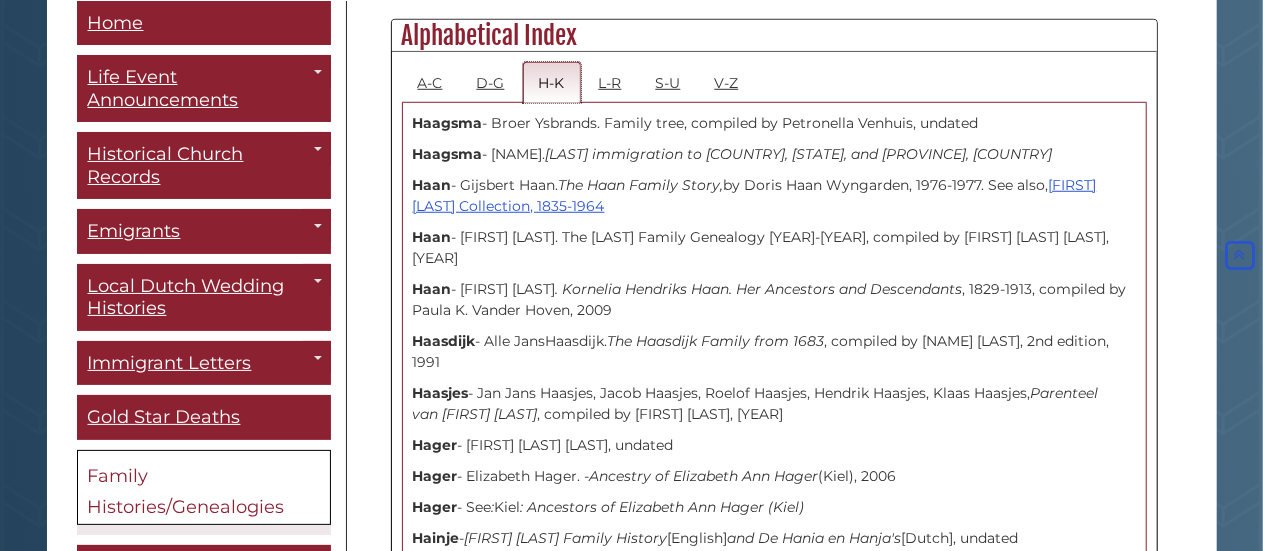 scroll, scrollTop: 766, scrollLeft: 0, axis: vertical 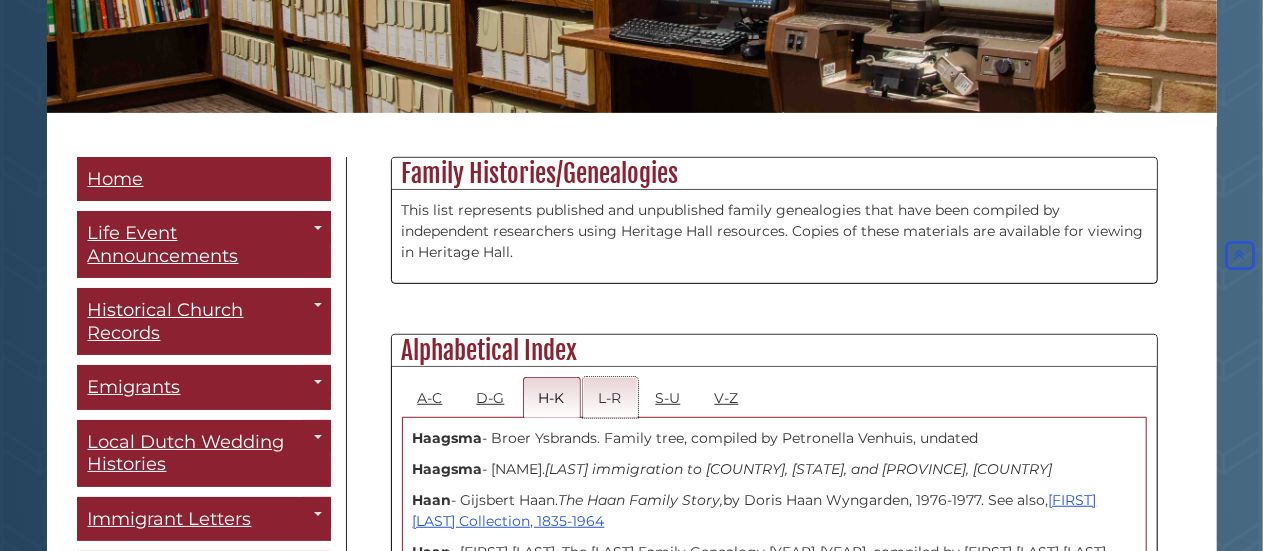 click on "L-R" at bounding box center [610, 397] 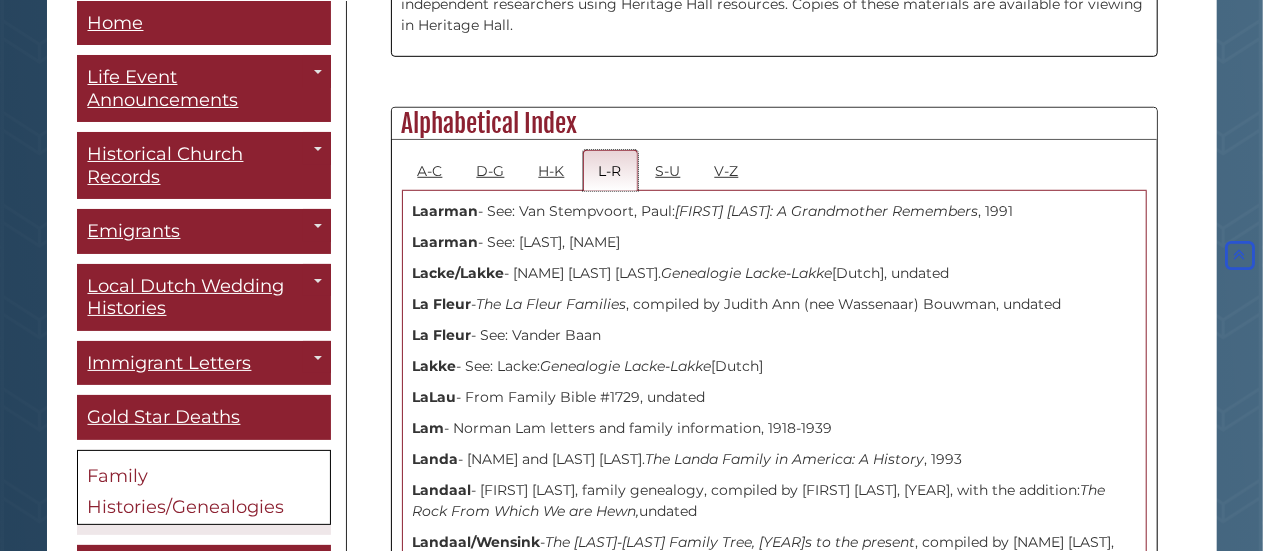 scroll, scrollTop: 691, scrollLeft: 0, axis: vertical 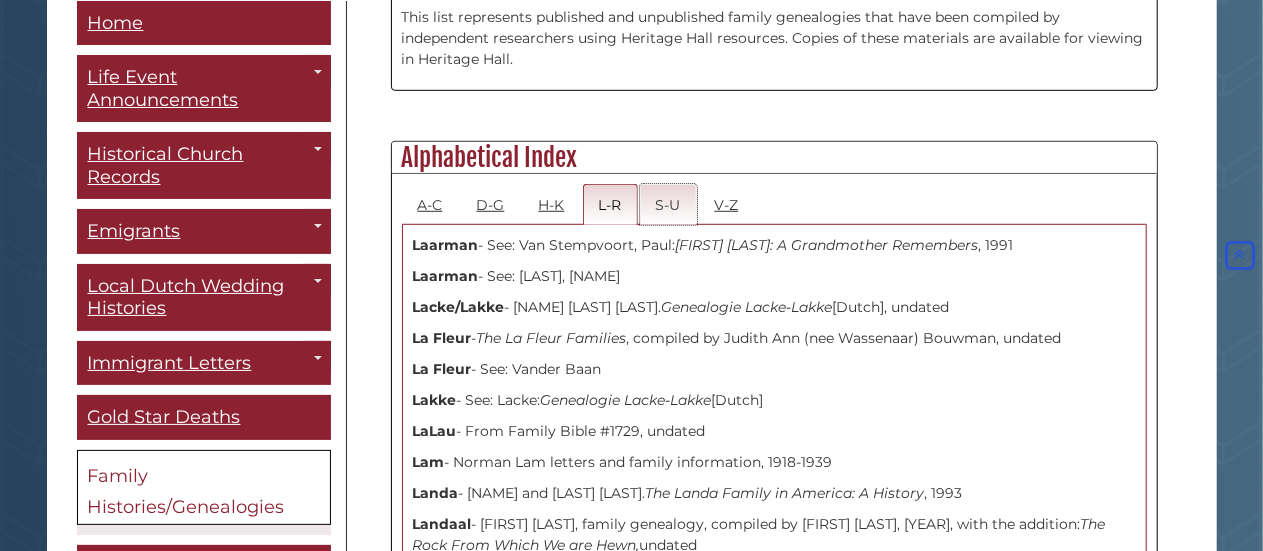 click on "S-U" at bounding box center (668, 204) 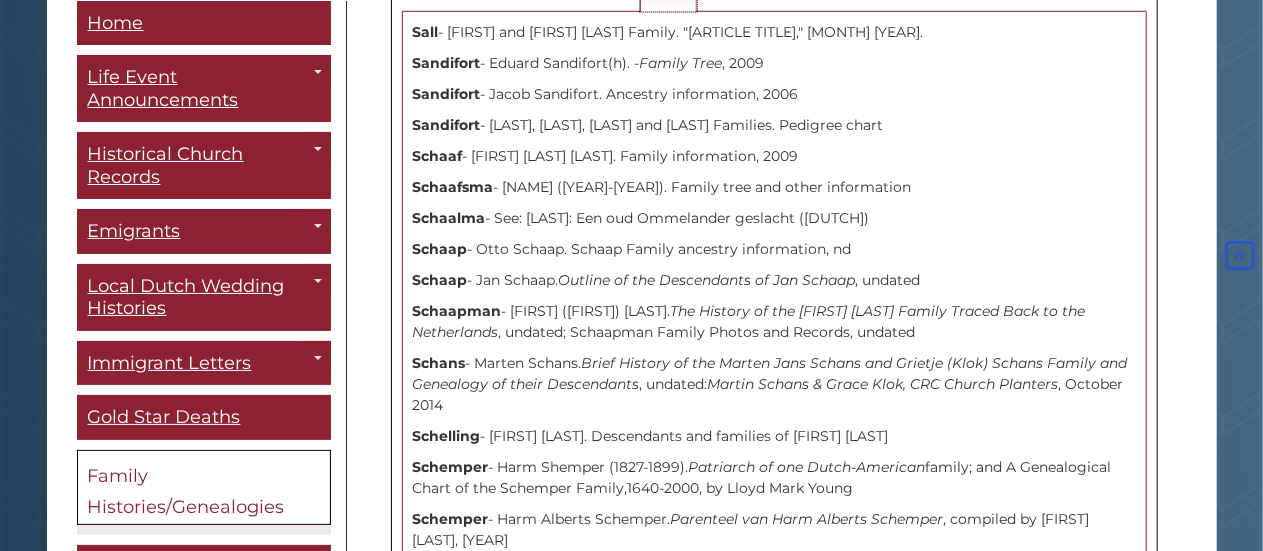 scroll, scrollTop: 844, scrollLeft: 0, axis: vertical 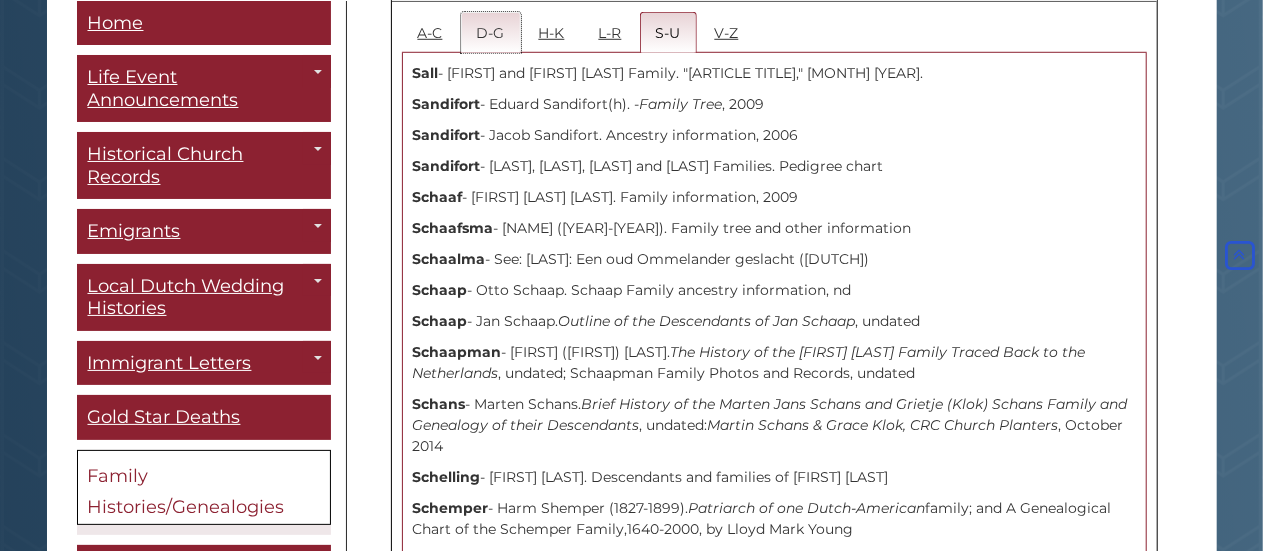 click on "D-G" at bounding box center (491, 32) 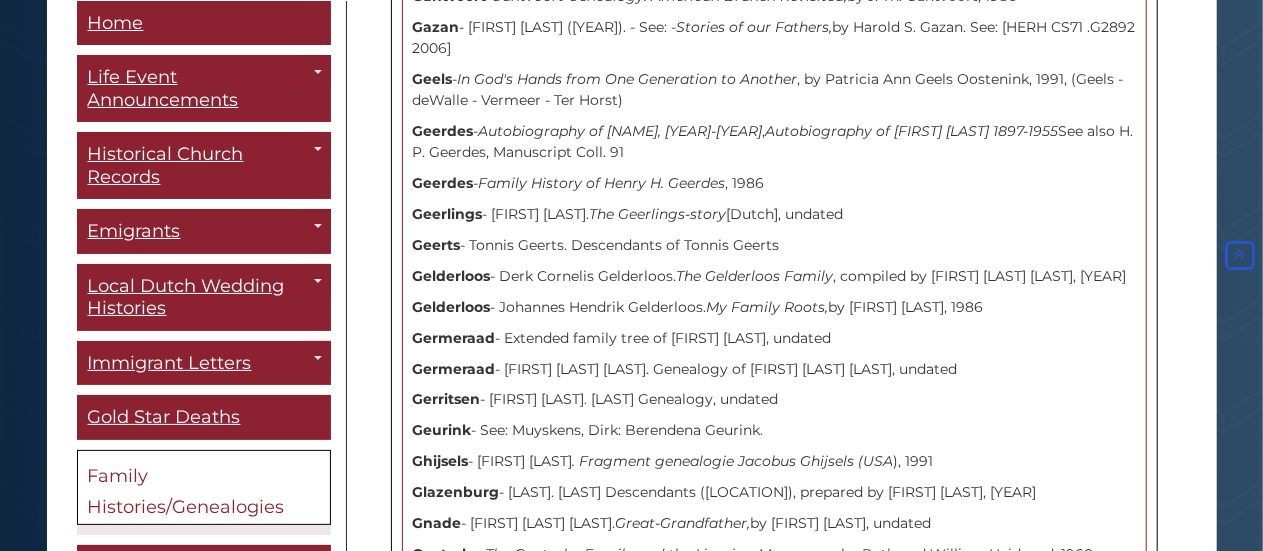 scroll, scrollTop: 9101, scrollLeft: 0, axis: vertical 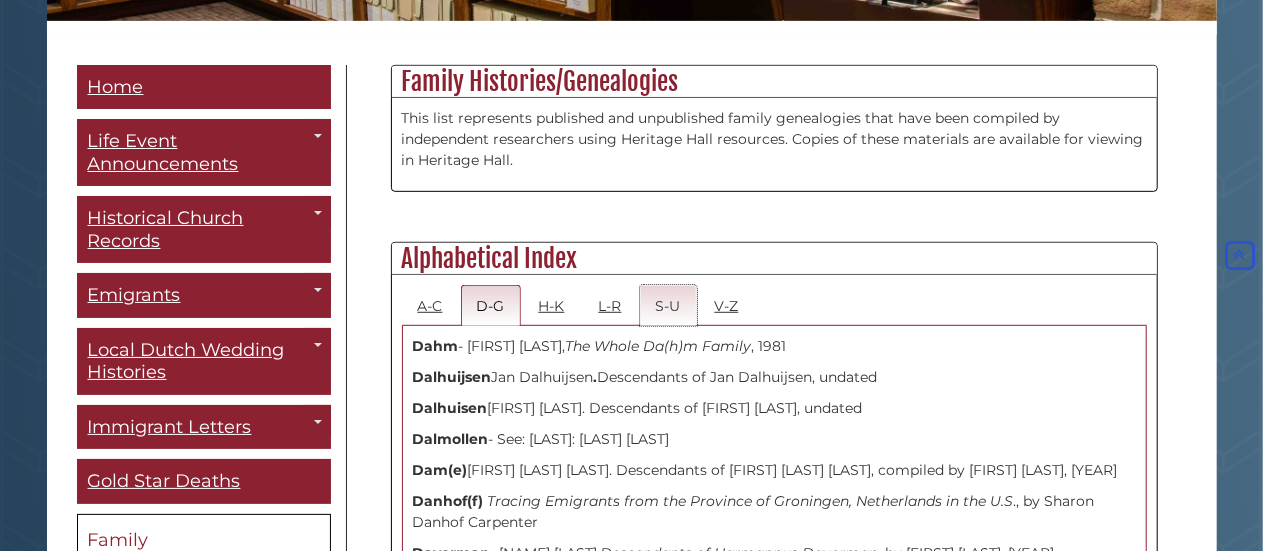 click on "S-U" at bounding box center [668, 305] 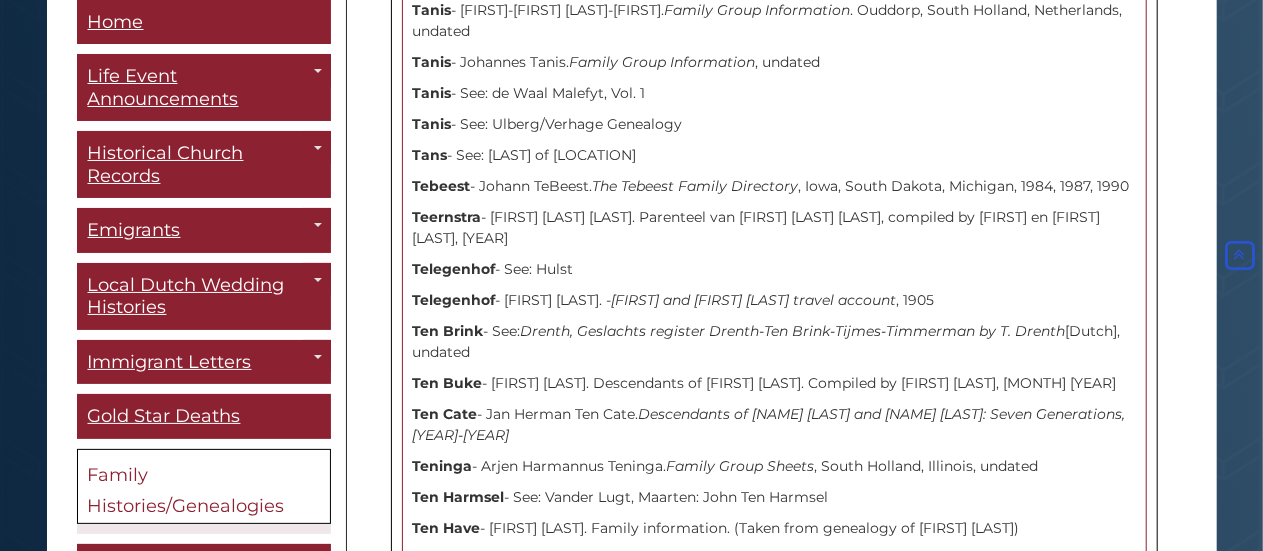 scroll, scrollTop: 7118, scrollLeft: 0, axis: vertical 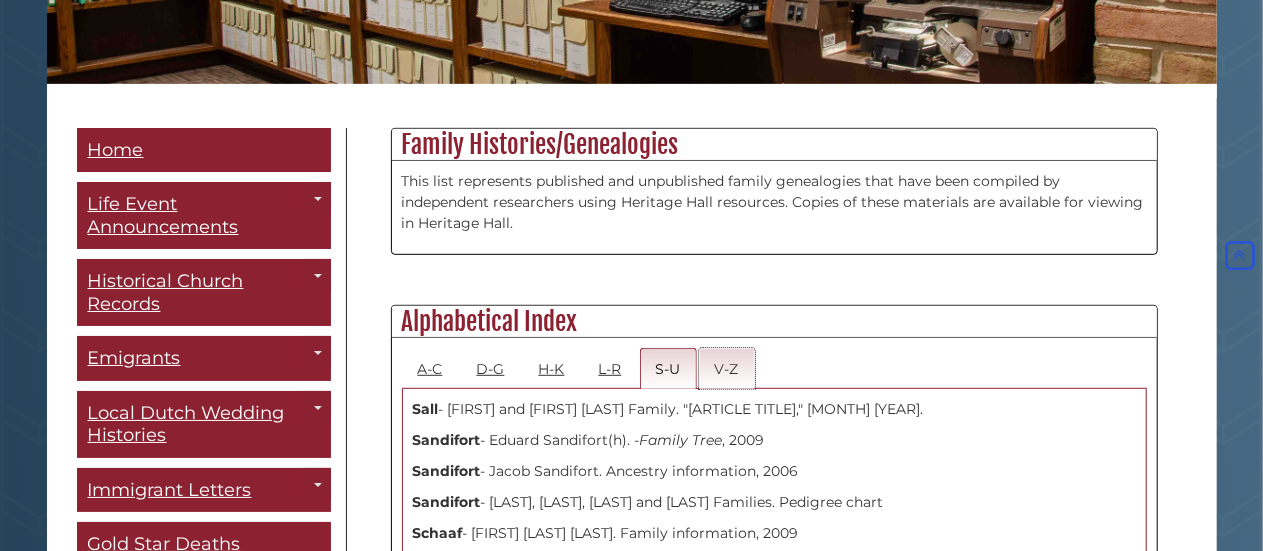 click on "V-Z" at bounding box center [727, 368] 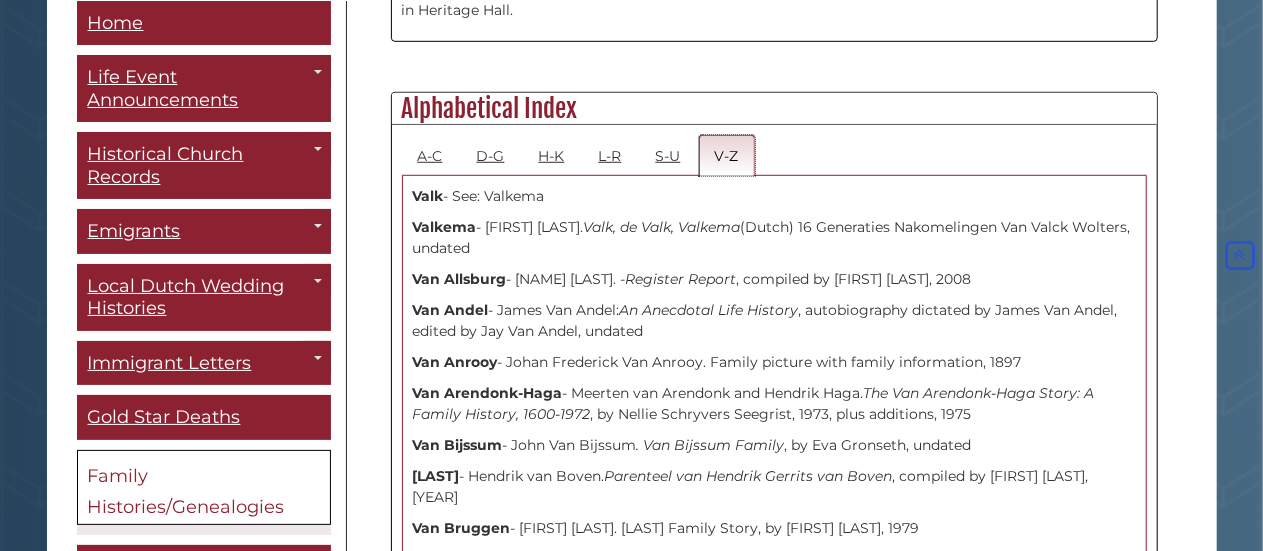 scroll, scrollTop: 667, scrollLeft: 0, axis: vertical 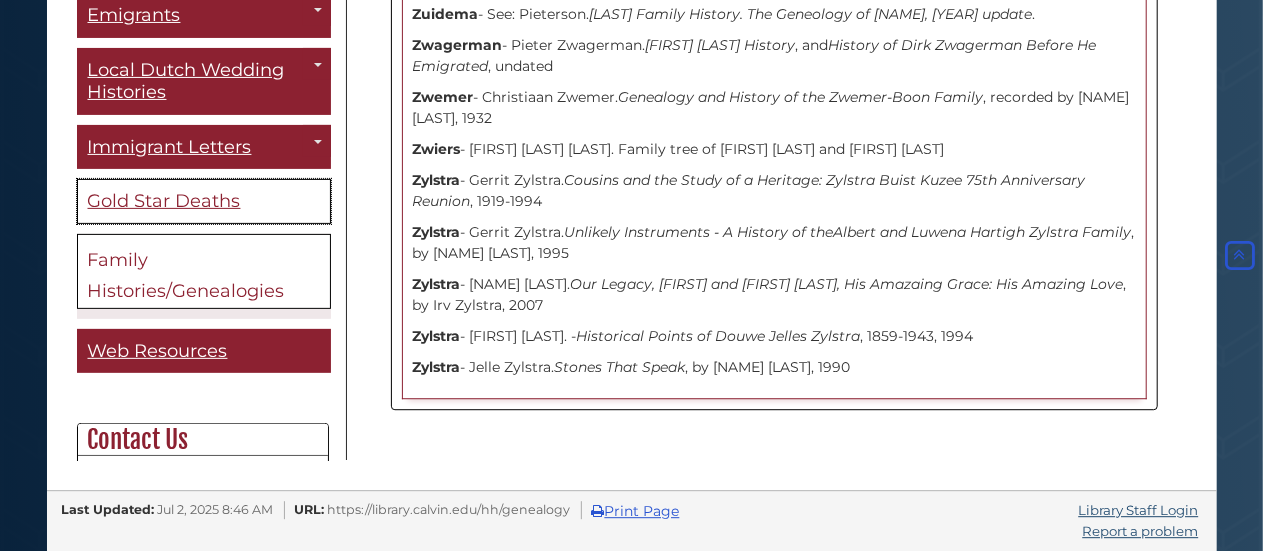 click on "Gold Star Deaths" at bounding box center (164, 201) 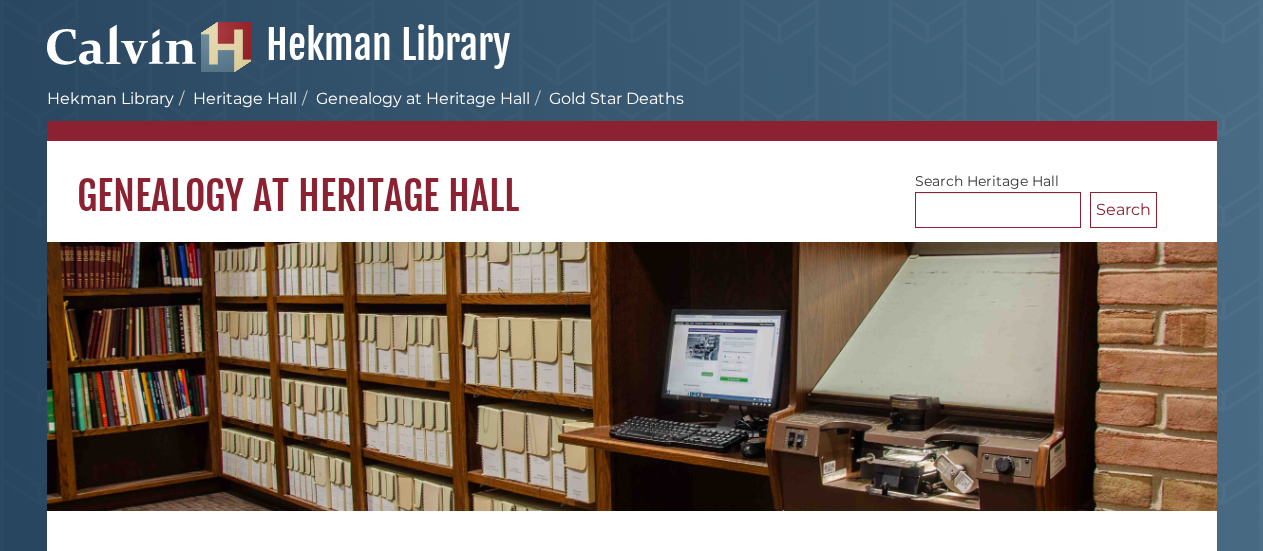 scroll, scrollTop: 0, scrollLeft: 0, axis: both 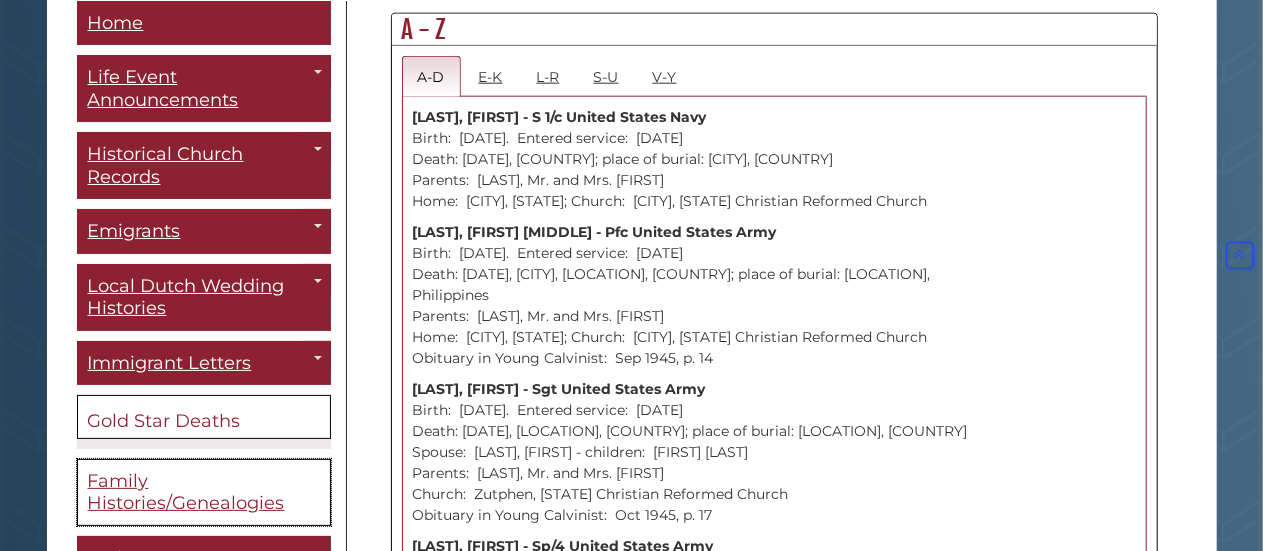 click on "Family Histories/Genealogies" at bounding box center (186, 491) 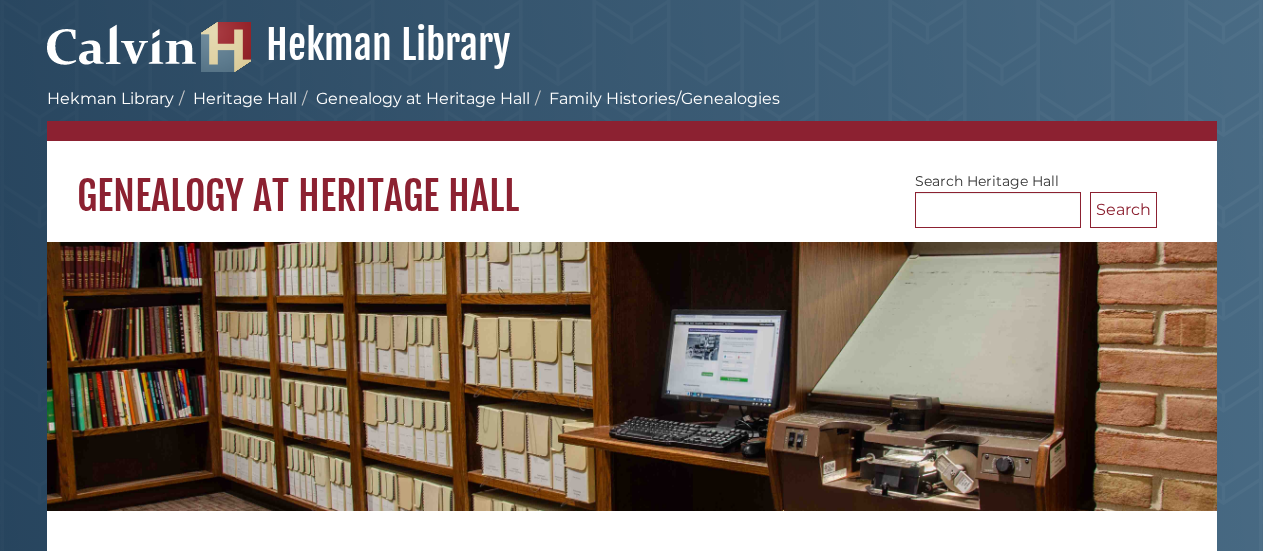 scroll, scrollTop: 0, scrollLeft: 0, axis: both 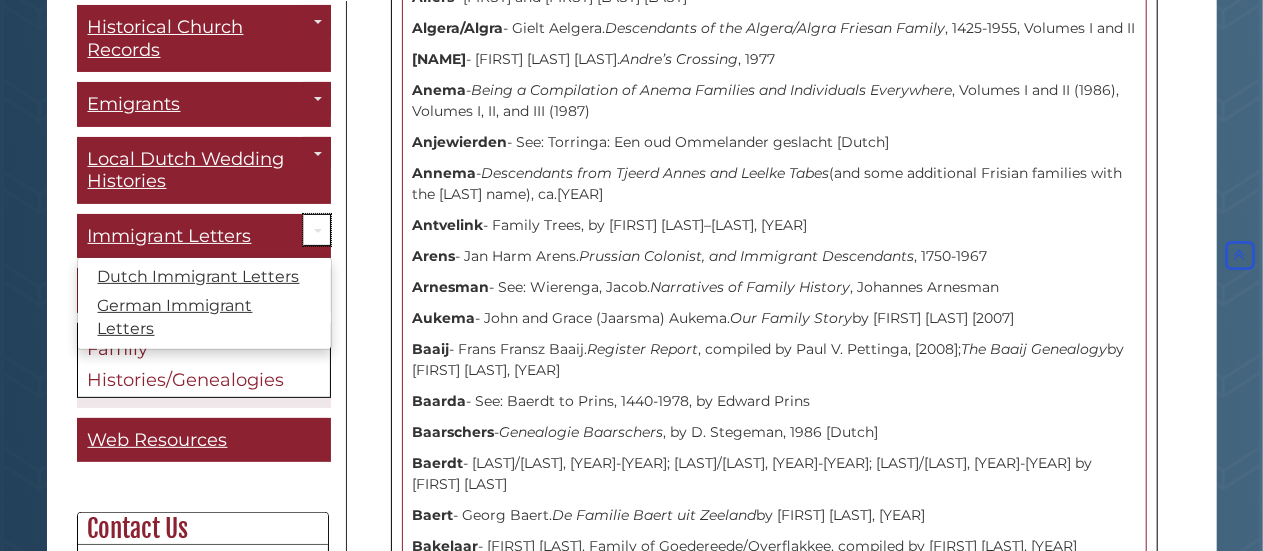 click on "Toggle Dropdown" at bounding box center (317, 229) 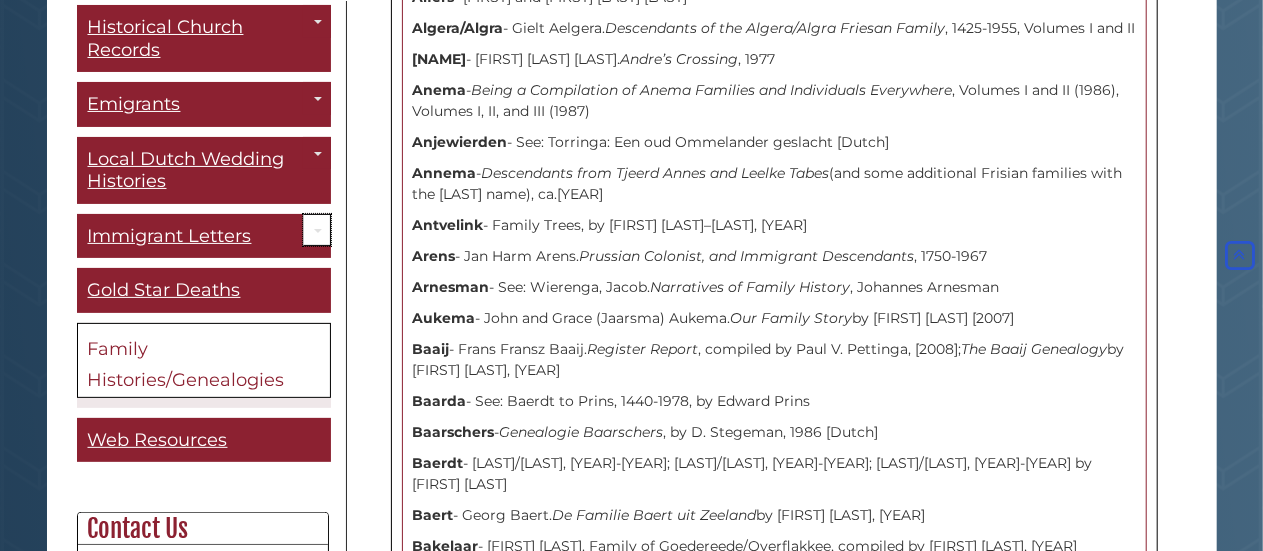 click on "Toggle Dropdown" at bounding box center [317, 229] 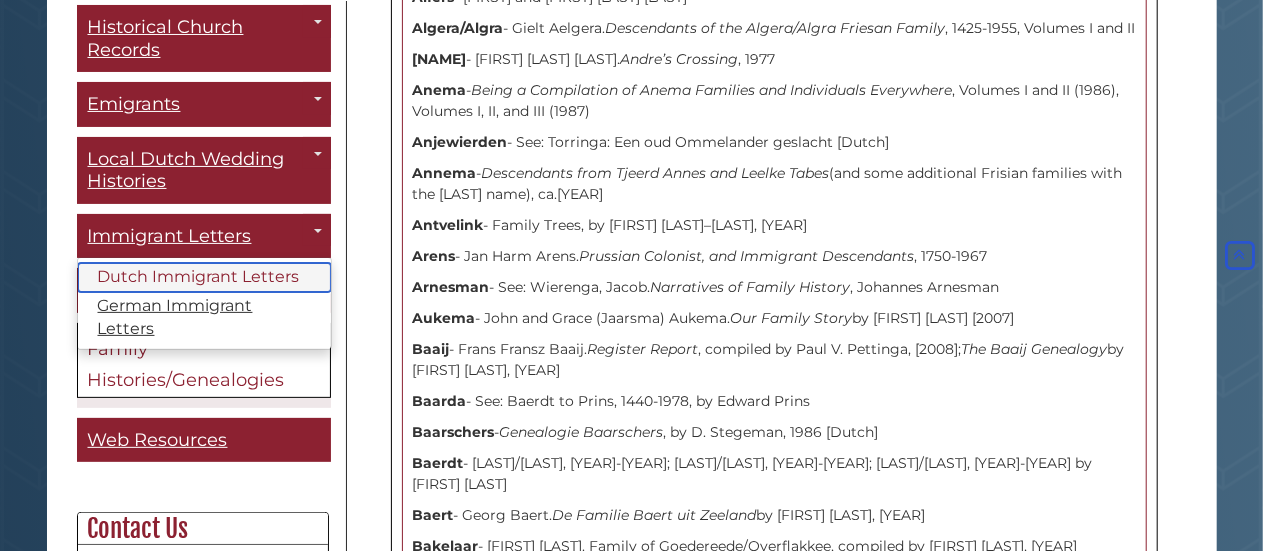 click on "Dutch Immigrant Letters" at bounding box center (204, 277) 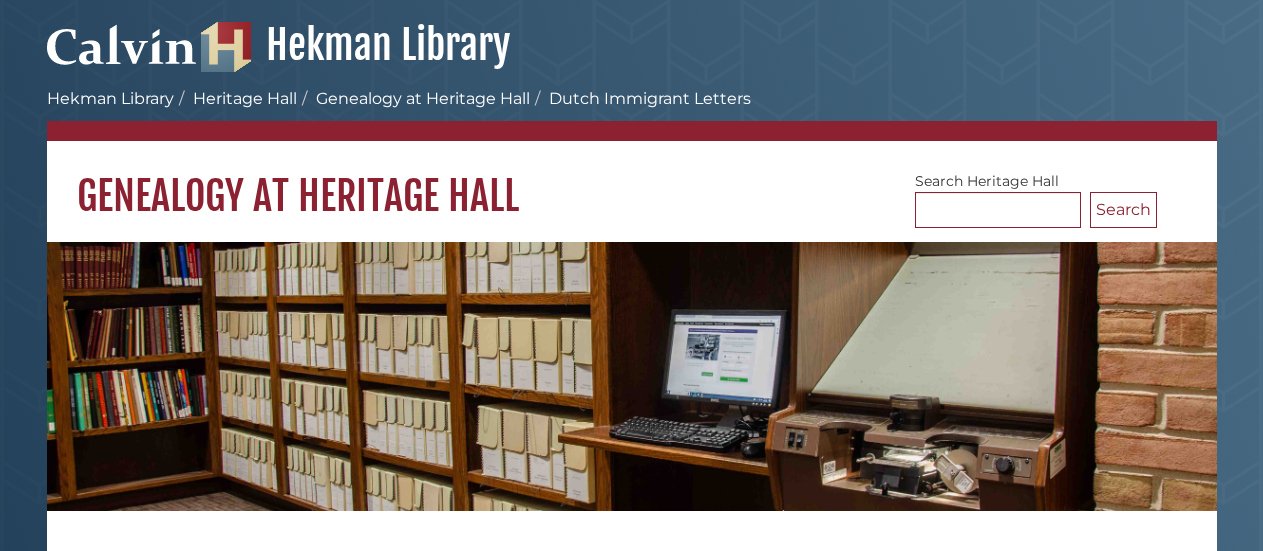 scroll, scrollTop: 0, scrollLeft: 0, axis: both 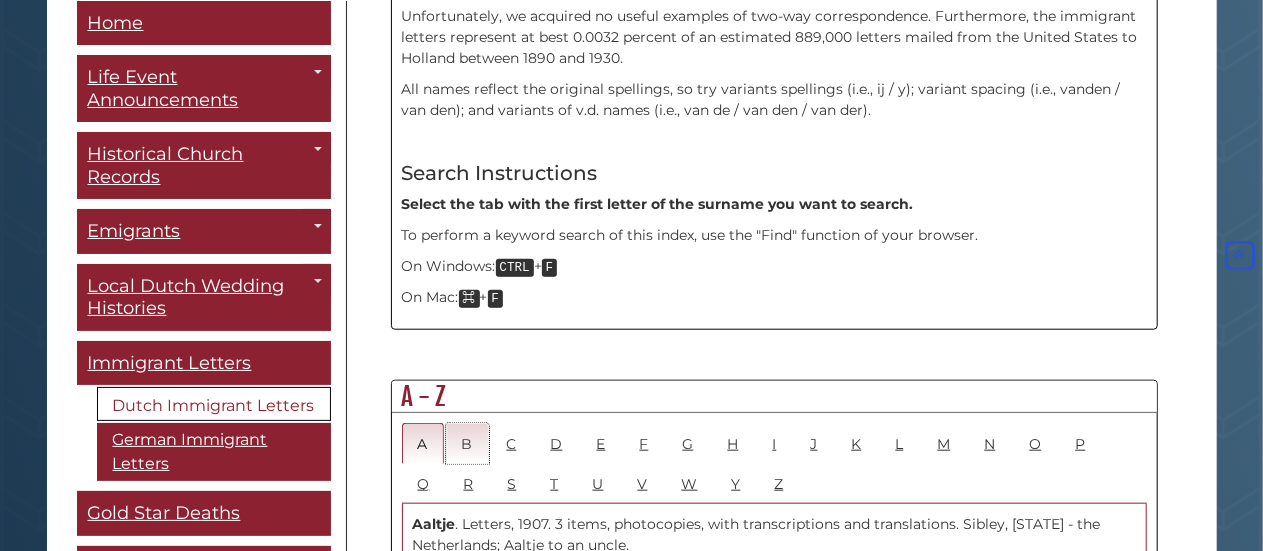 click on "B" at bounding box center [467, 443] 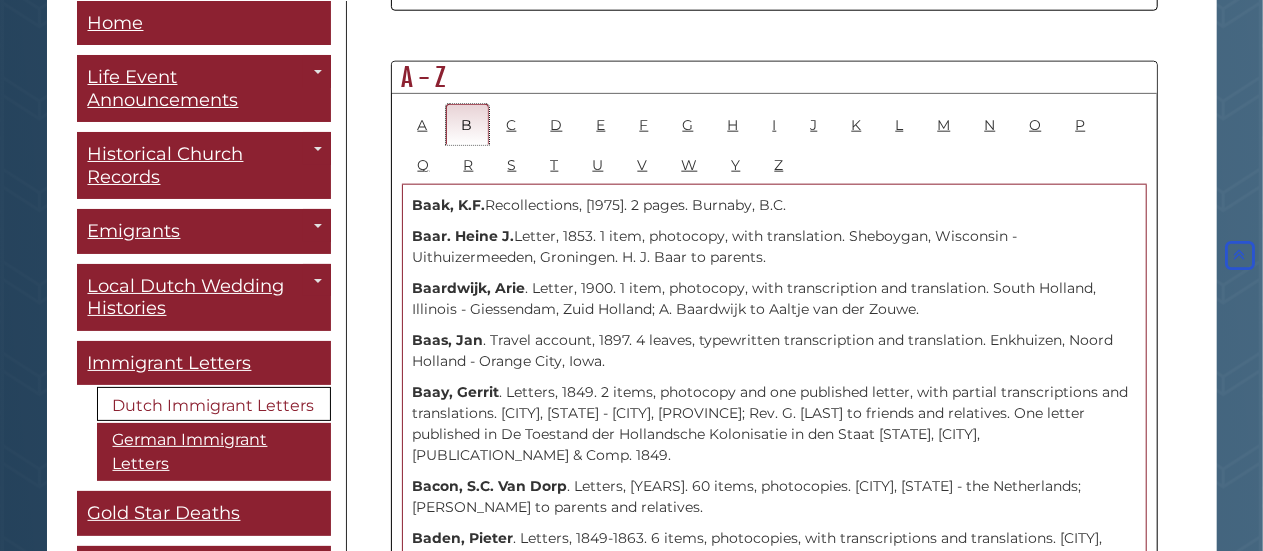 scroll, scrollTop: 1134, scrollLeft: 0, axis: vertical 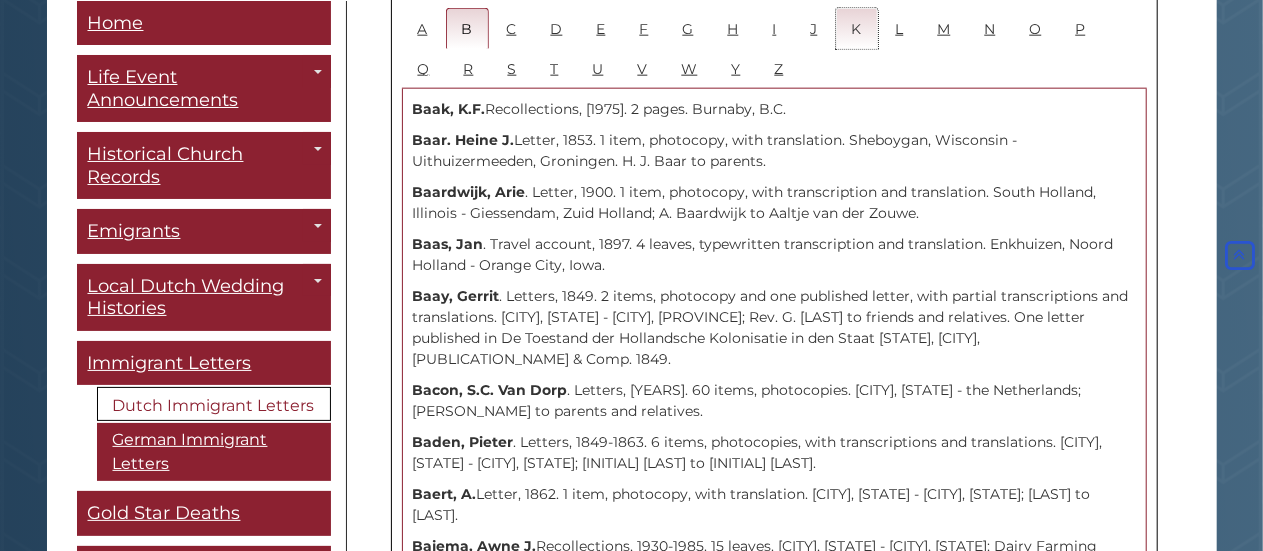 click on "K" at bounding box center [857, 28] 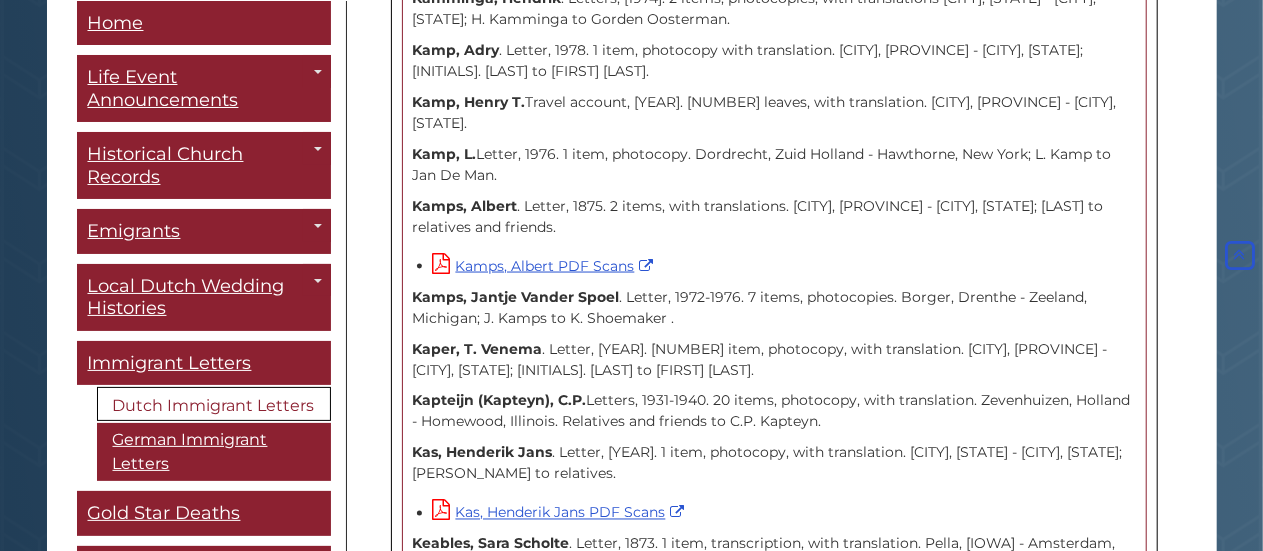 scroll, scrollTop: 1602, scrollLeft: 0, axis: vertical 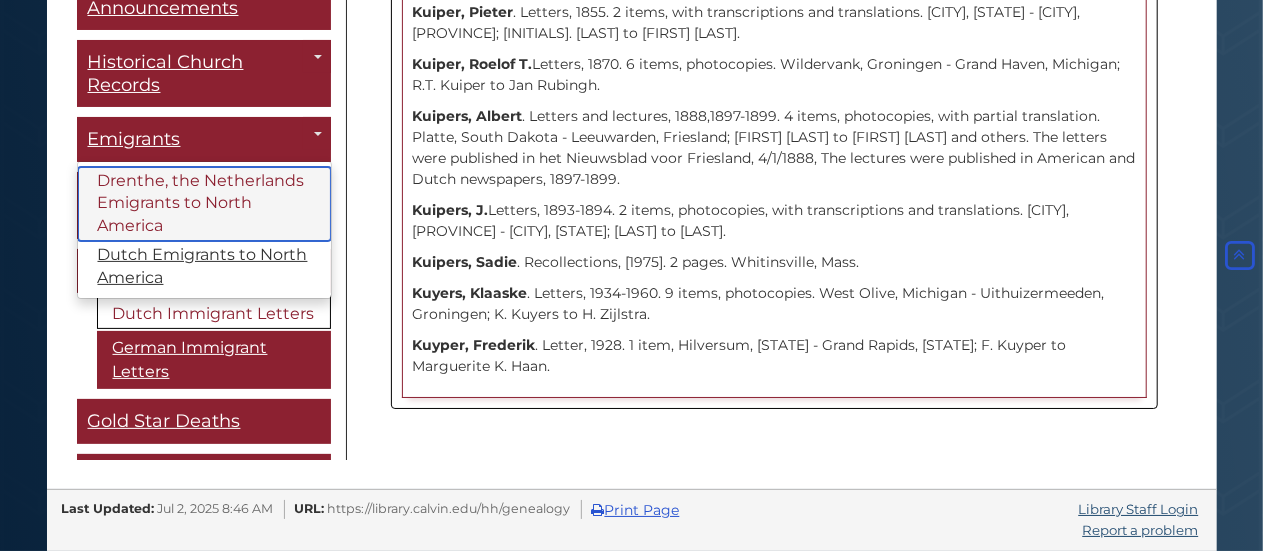 click on "Drenthe, the Netherlands Emigrants to North America" at bounding box center (204, 203) 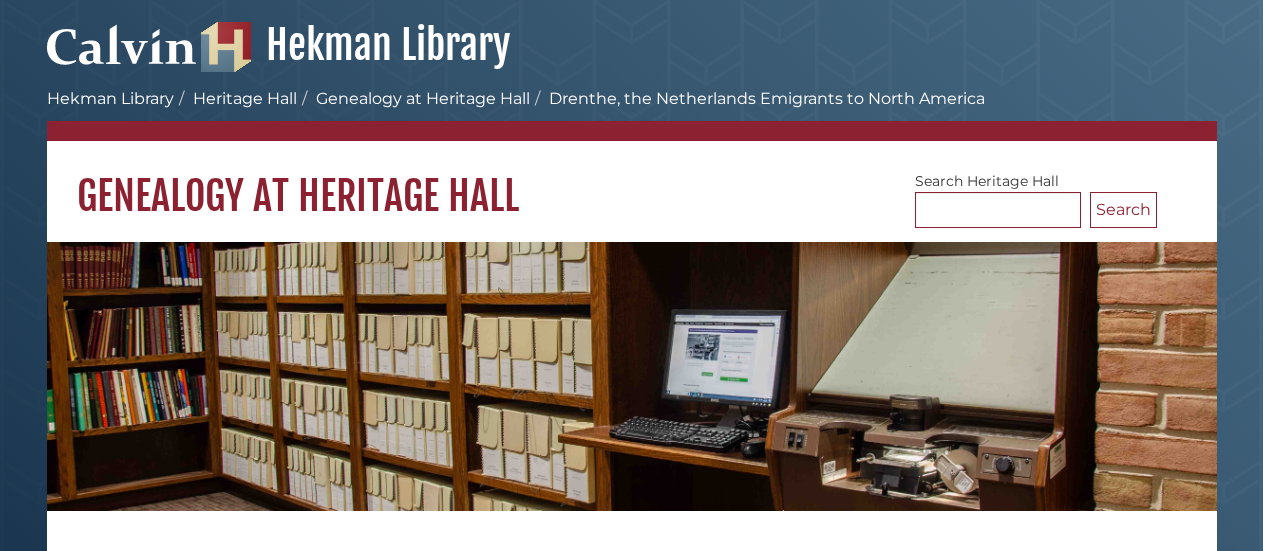 scroll, scrollTop: 0, scrollLeft: 0, axis: both 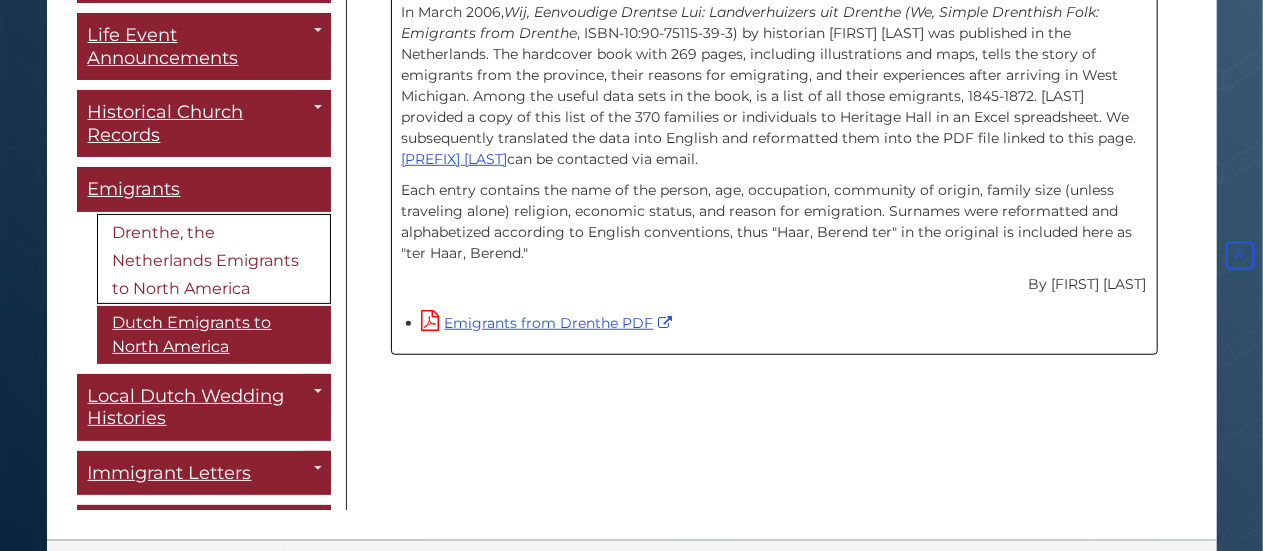 click on "Drenthe, the Netherlands Emigrants to North America" at bounding box center (214, 259) 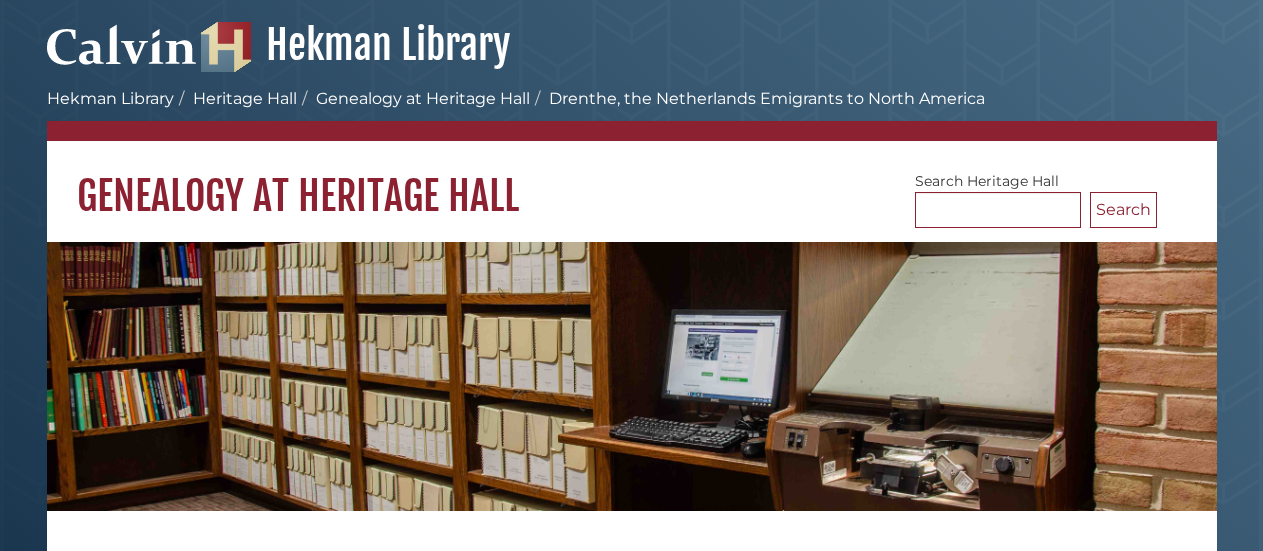 scroll, scrollTop: 0, scrollLeft: 0, axis: both 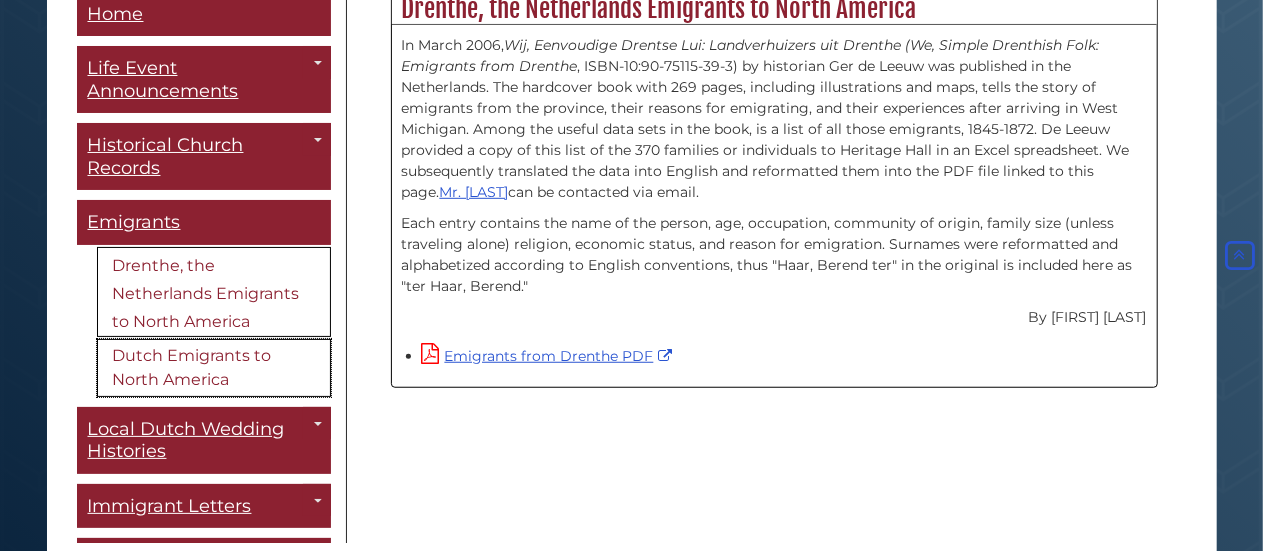click on "Dutch Emigrants to North America" at bounding box center (214, 368) 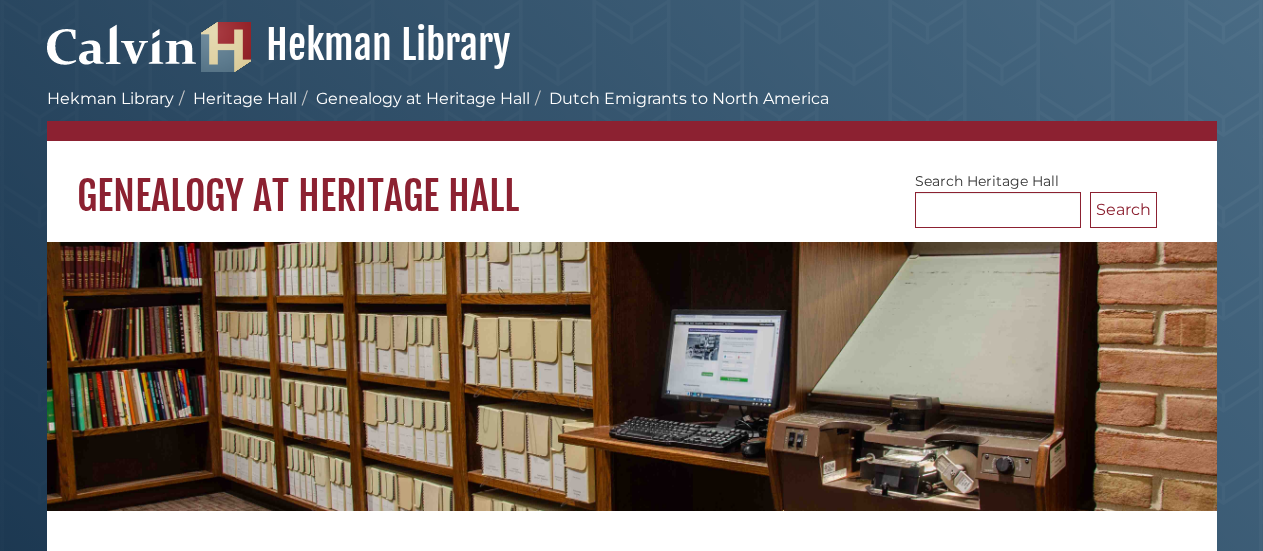 scroll, scrollTop: 0, scrollLeft: 0, axis: both 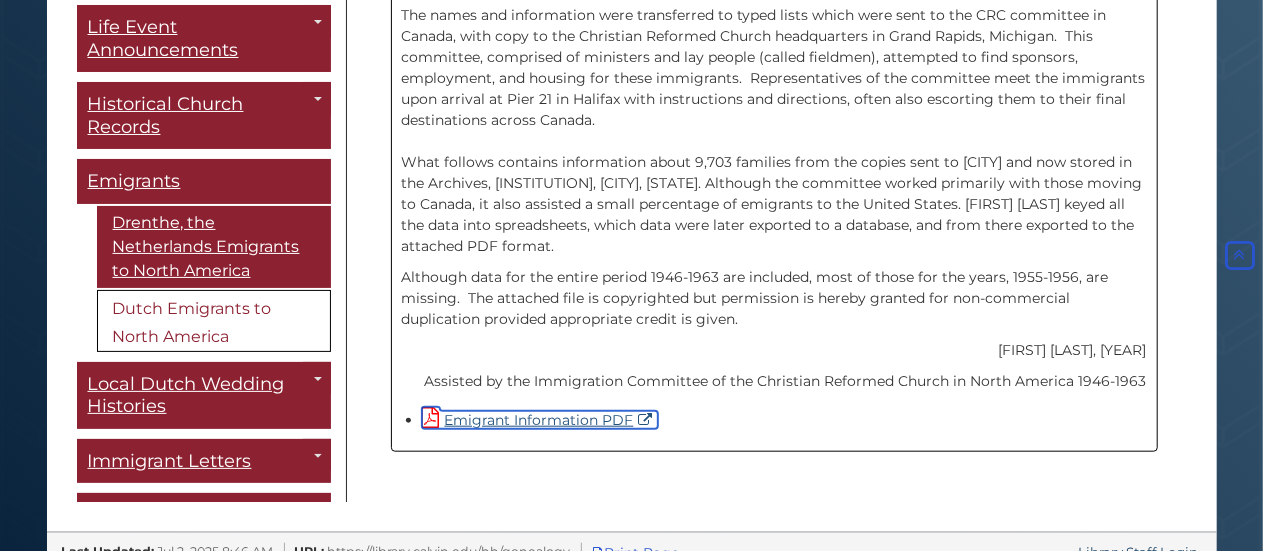 click on "Emigrant Information PDF" at bounding box center [540, 420] 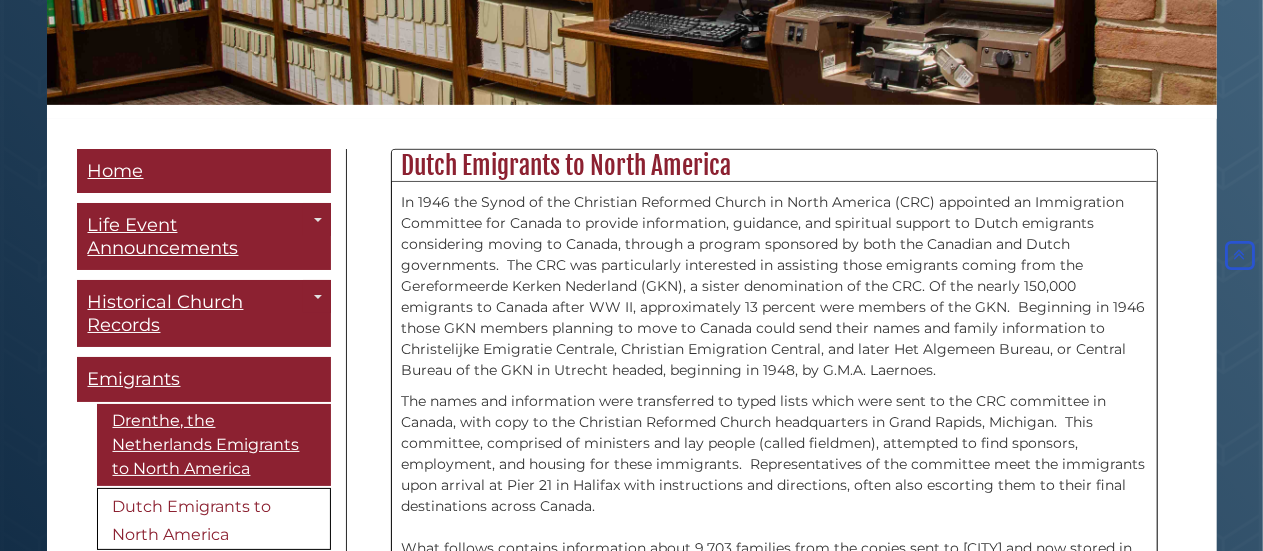 scroll, scrollTop: 321, scrollLeft: 0, axis: vertical 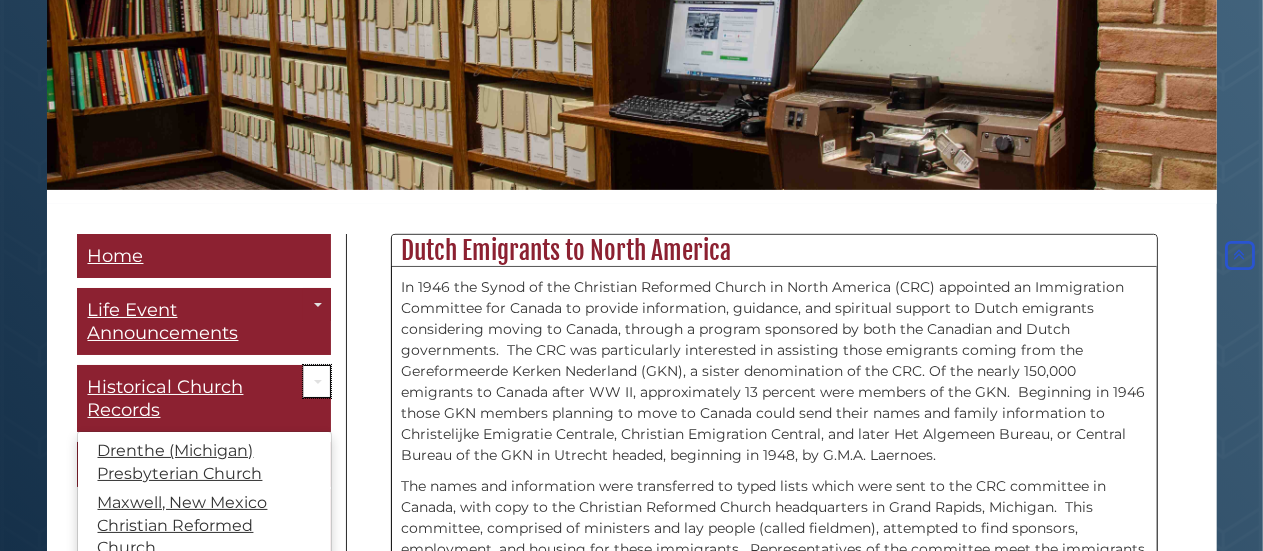 click on "Toggle Dropdown" at bounding box center (317, 381) 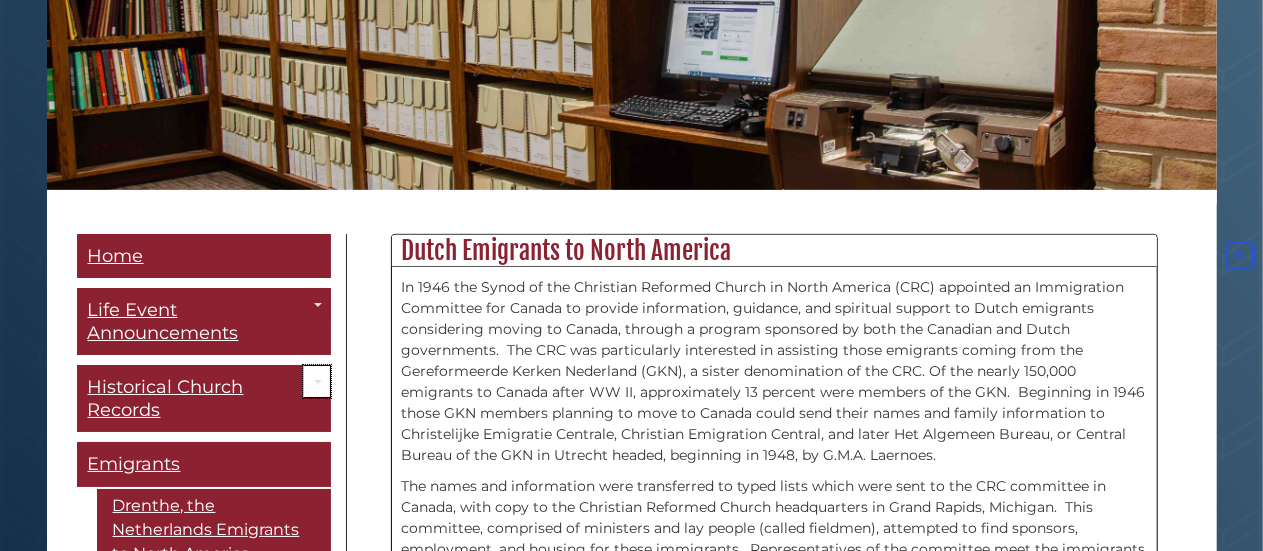 click on "Toggle Dropdown" at bounding box center [317, 381] 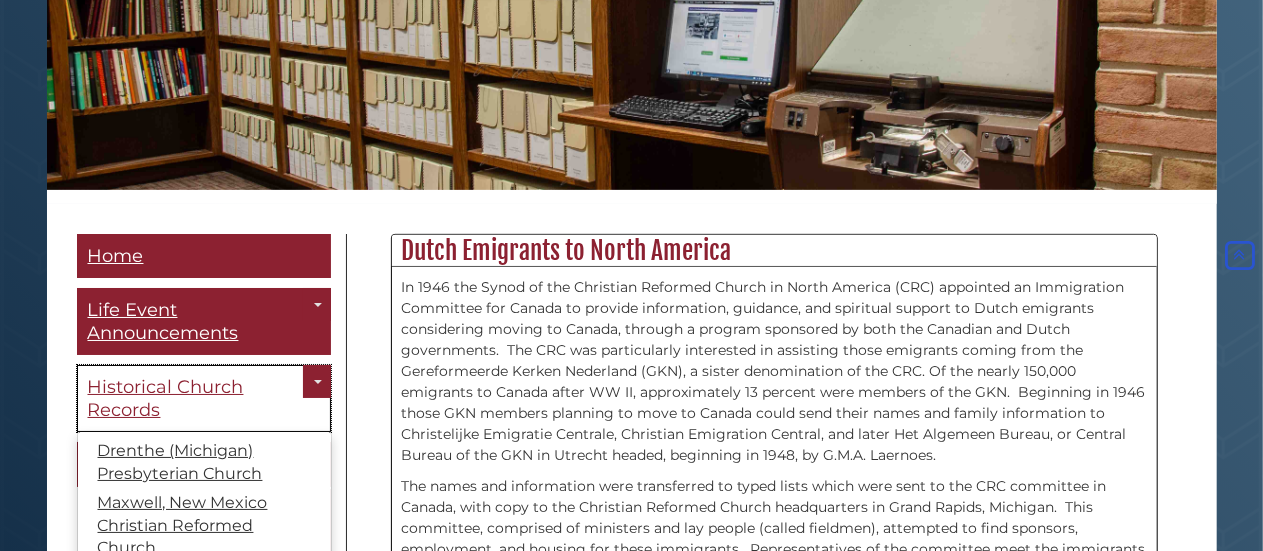 click on "Historical Church Records" at bounding box center (166, 398) 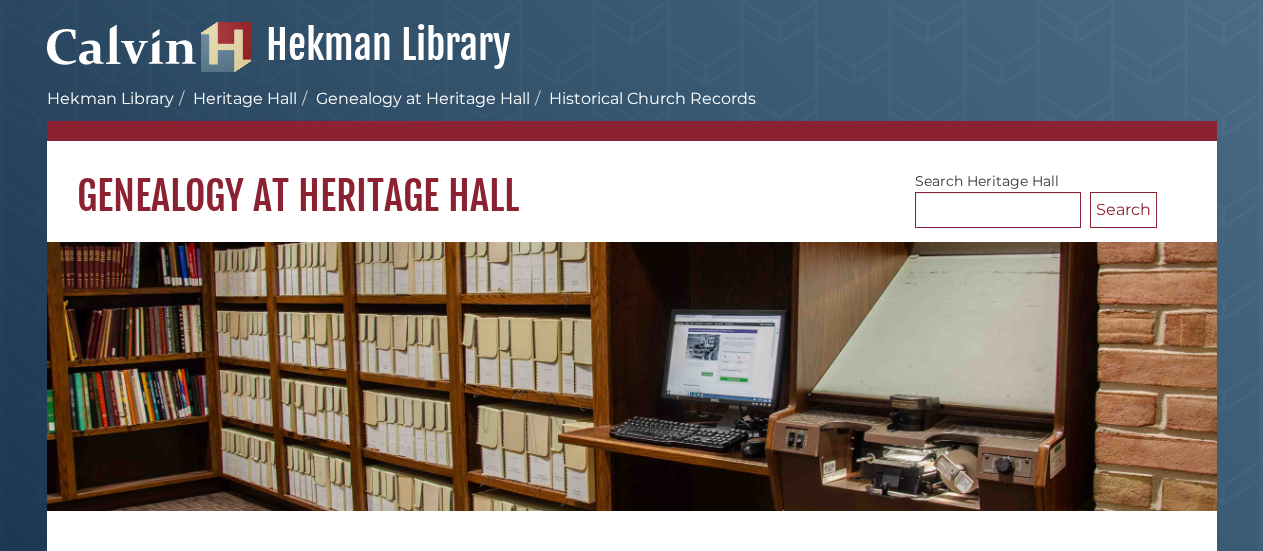 scroll, scrollTop: 0, scrollLeft: 0, axis: both 